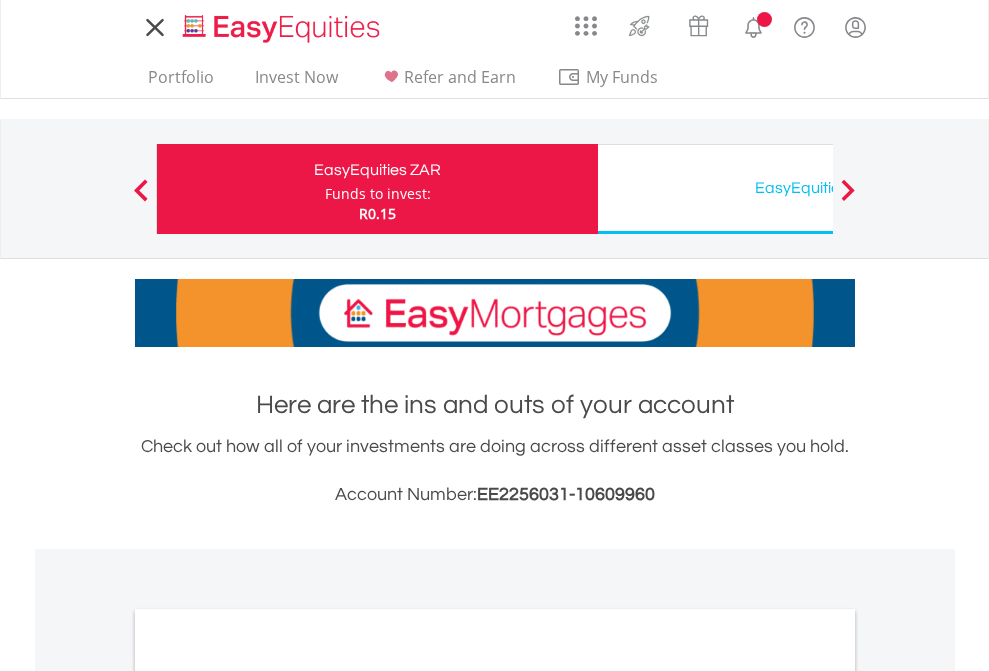 scroll, scrollTop: 0, scrollLeft: 0, axis: both 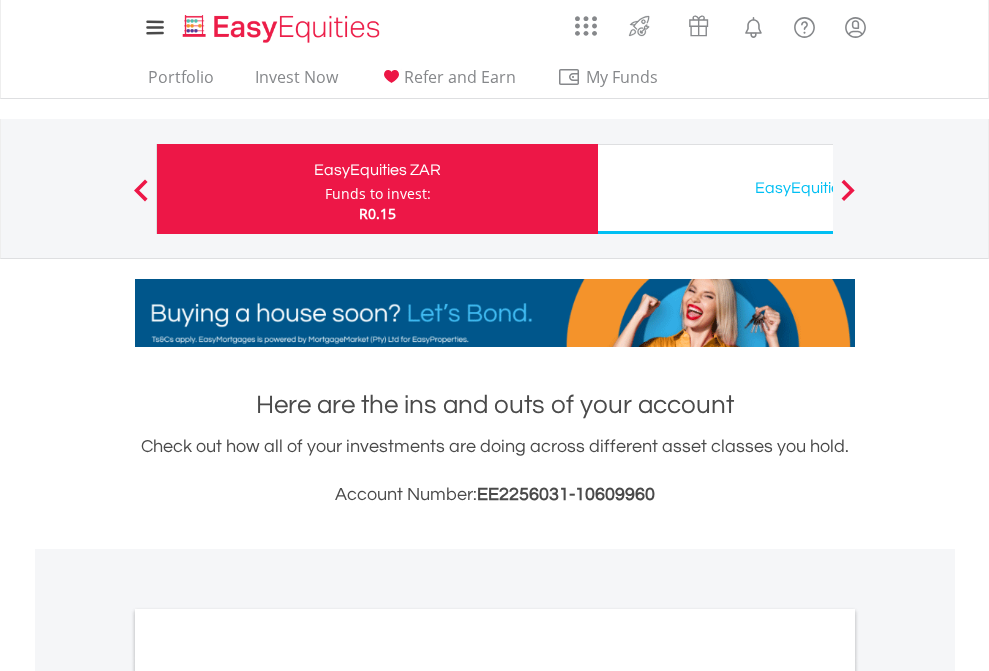 click on "Funds to invest:" at bounding box center [378, 194] 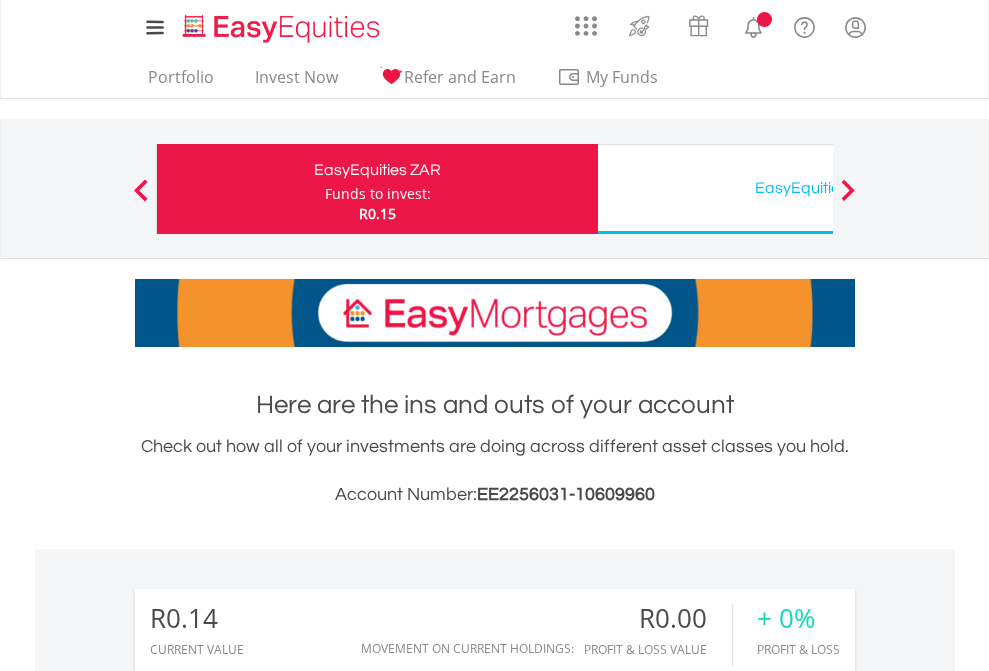 scroll, scrollTop: 0, scrollLeft: 0, axis: both 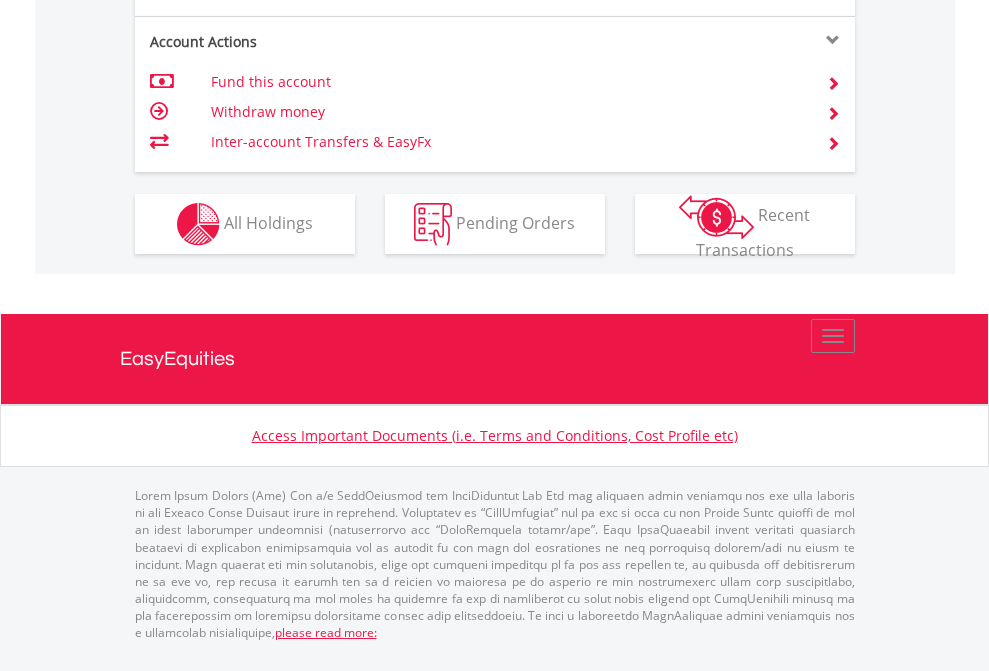 click on "Investment types" at bounding box center [706, -337] 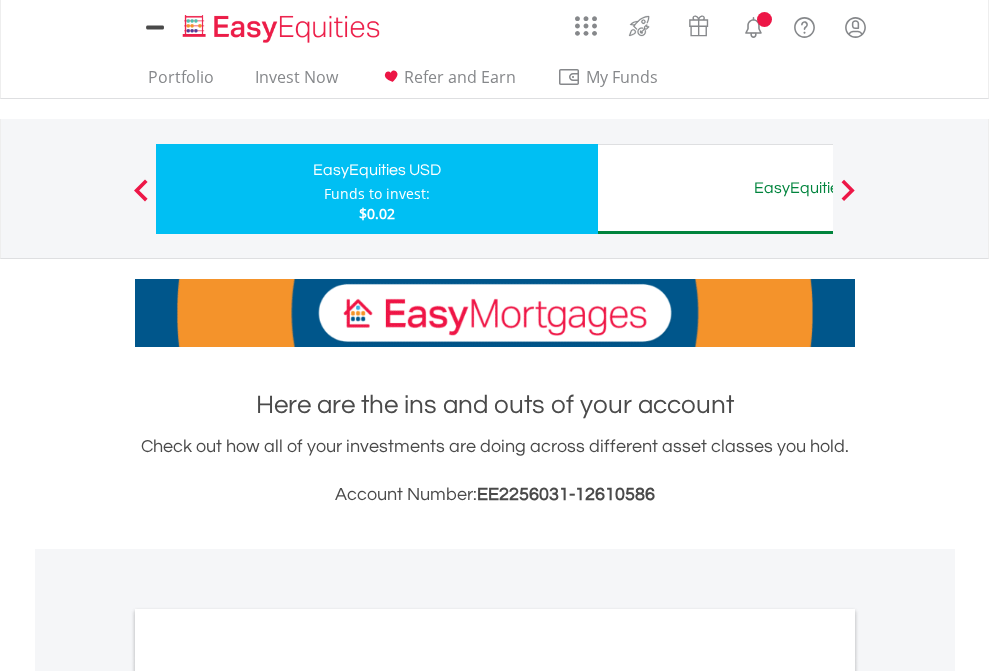 scroll, scrollTop: 0, scrollLeft: 0, axis: both 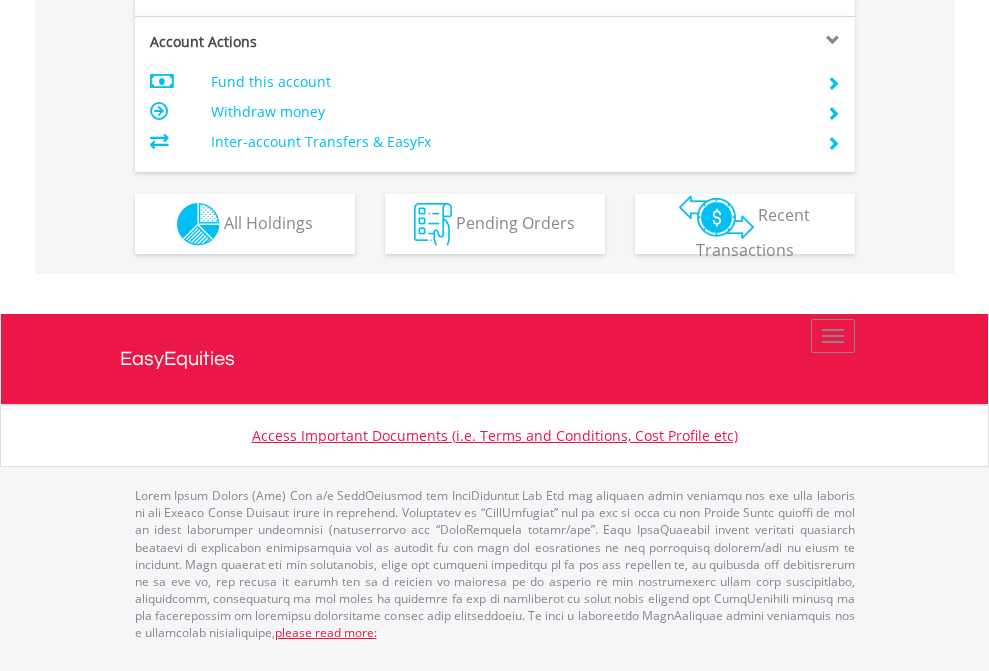 click on "Investment types" at bounding box center (706, -337) 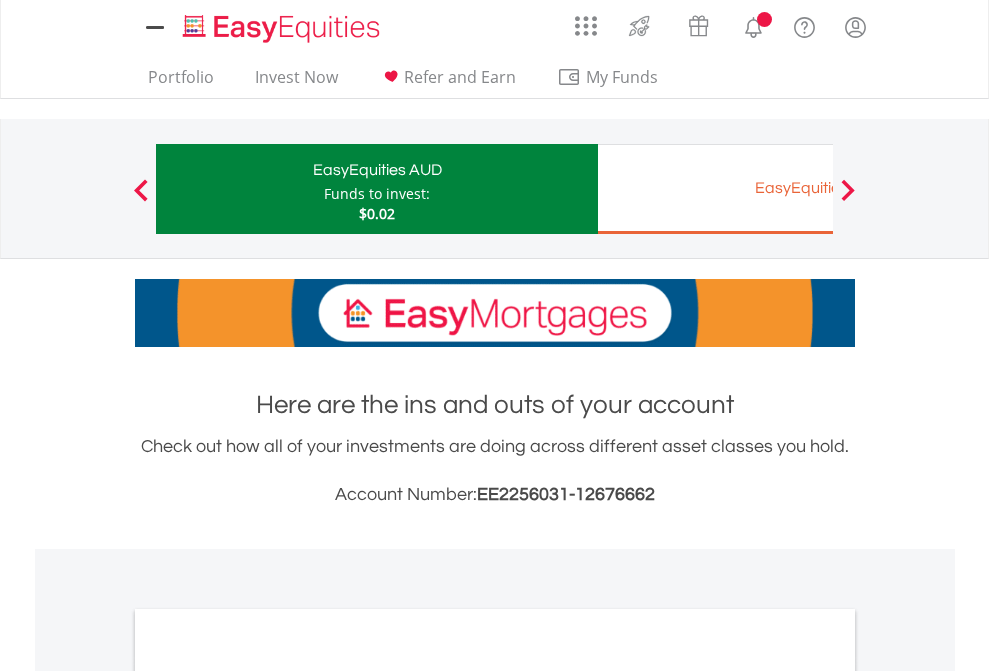 scroll, scrollTop: 0, scrollLeft: 0, axis: both 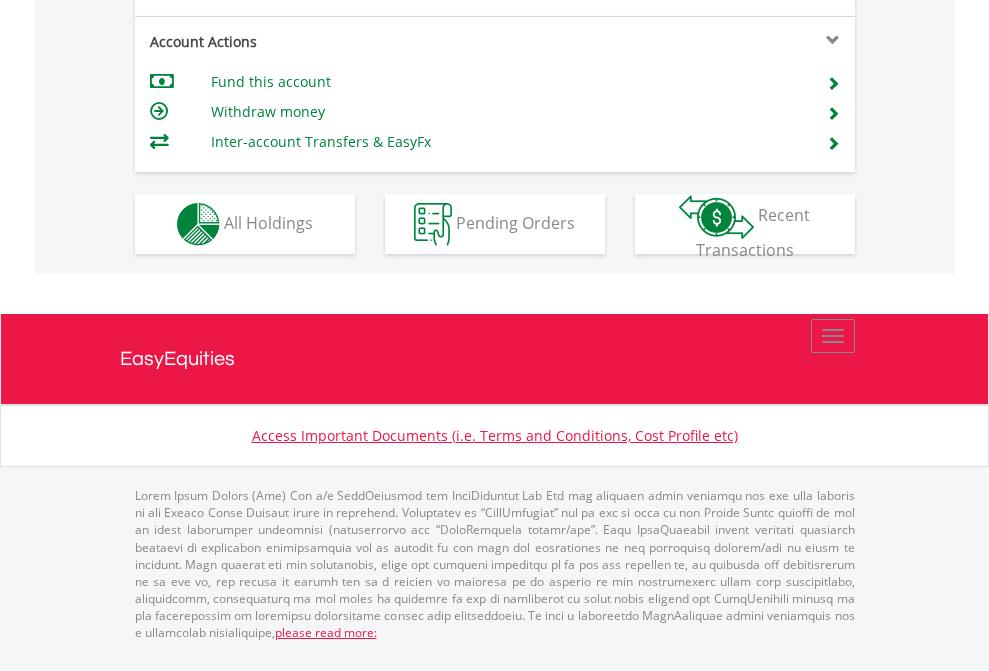 click on "Investment types" at bounding box center [706, -337] 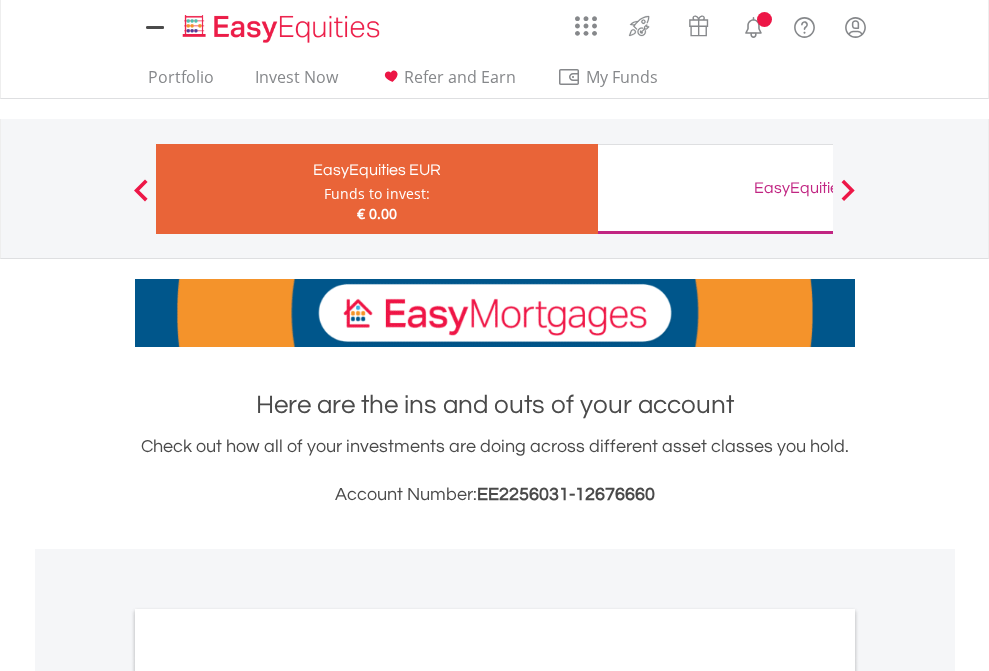 scroll, scrollTop: 0, scrollLeft: 0, axis: both 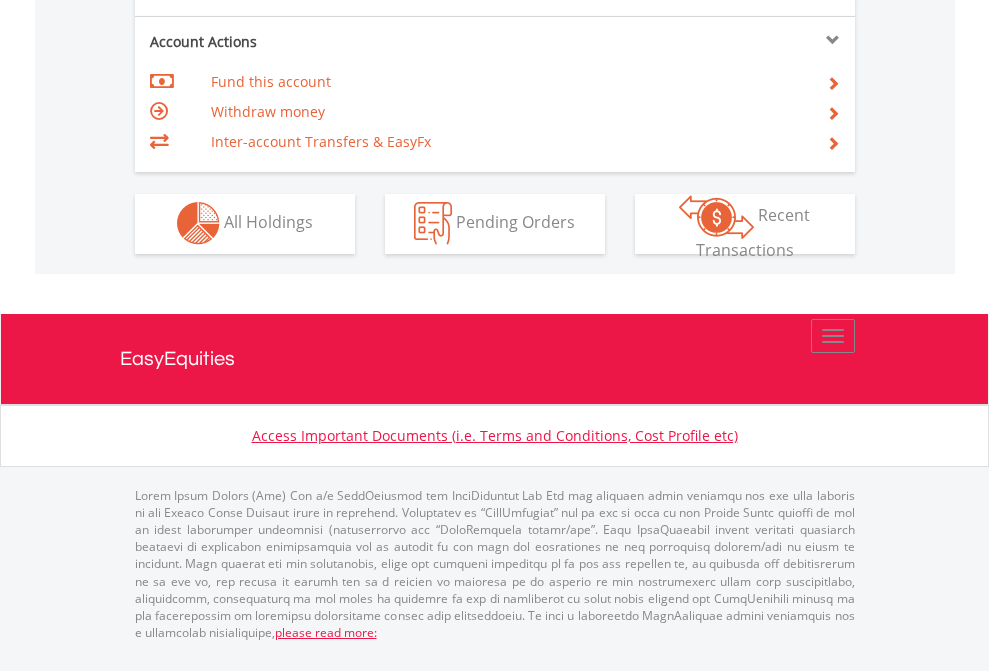 click on "Investment types" at bounding box center (706, -353) 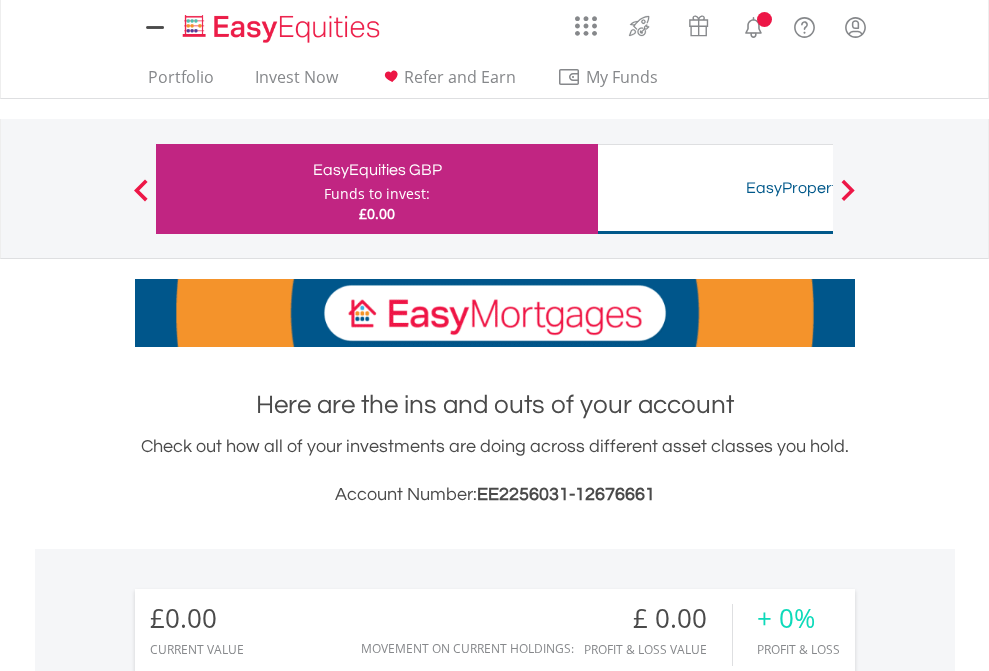 scroll, scrollTop: 0, scrollLeft: 0, axis: both 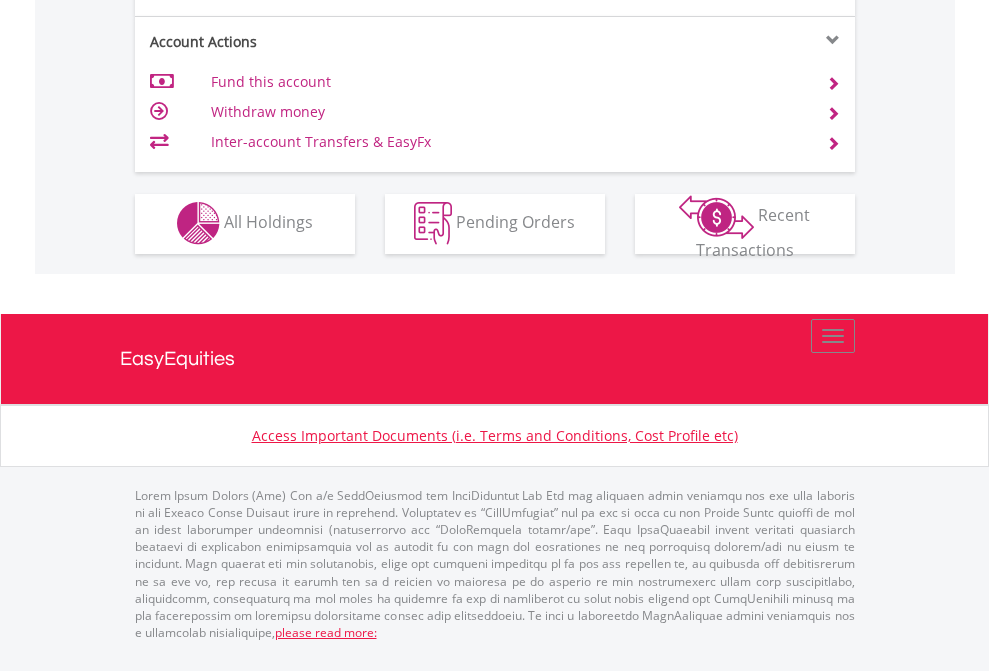 click on "Investment types" at bounding box center (706, -353) 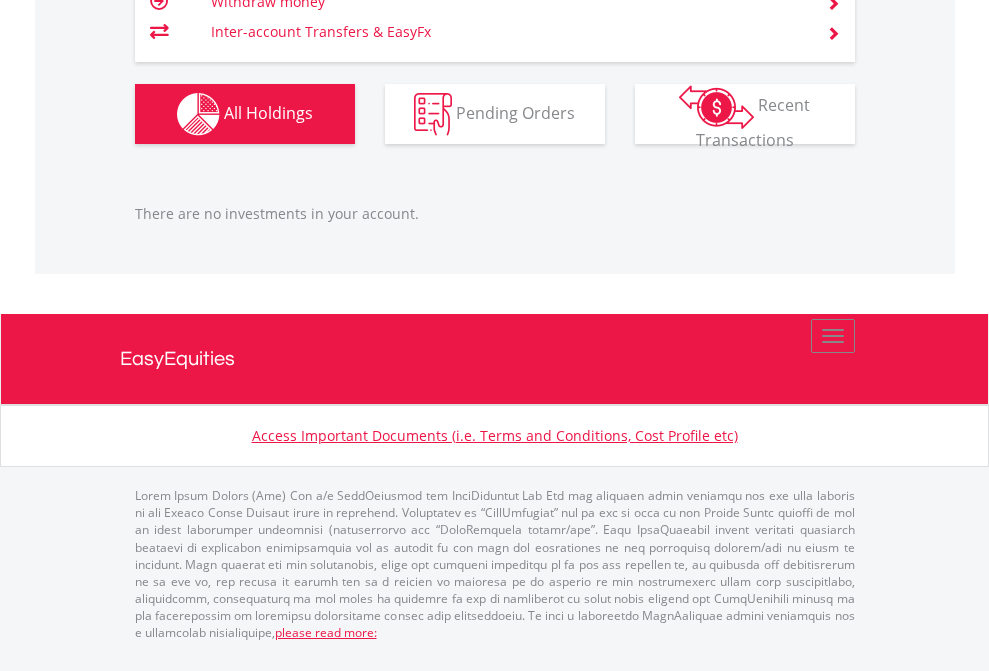 scroll, scrollTop: 2027, scrollLeft: 0, axis: vertical 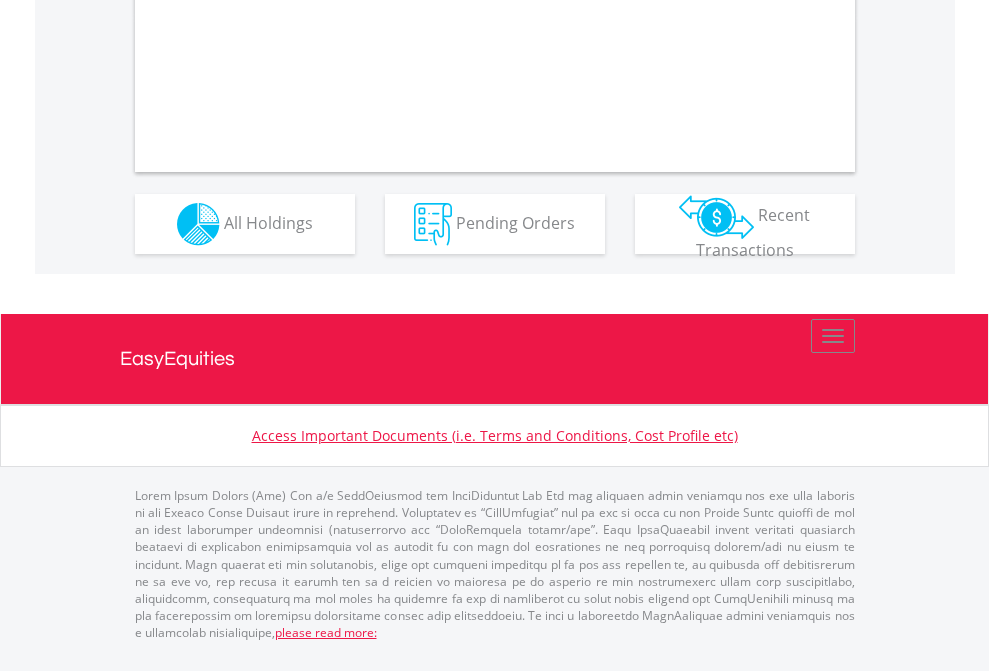 click on "All Holdings" at bounding box center [268, 222] 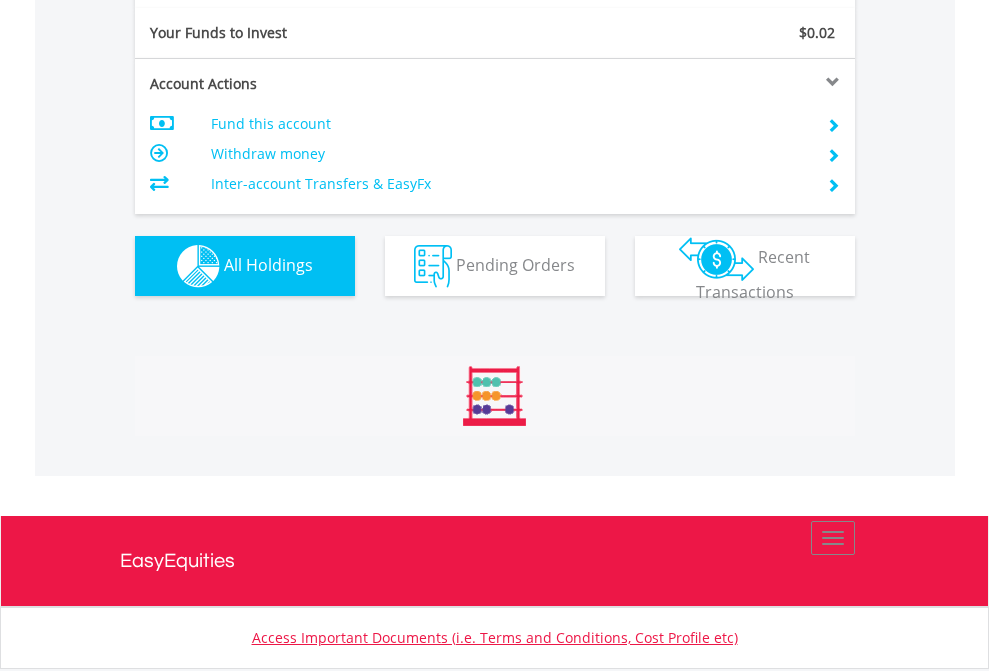 scroll, scrollTop: 999808, scrollLeft: 999687, axis: both 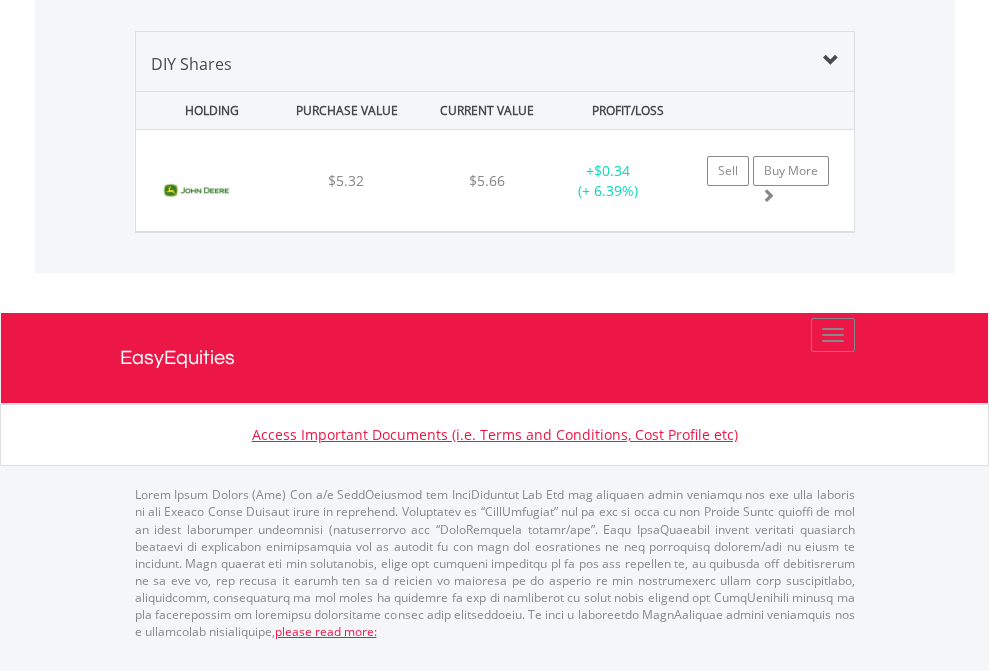 click on "EasyEquities AUD" at bounding box center (818, -1339) 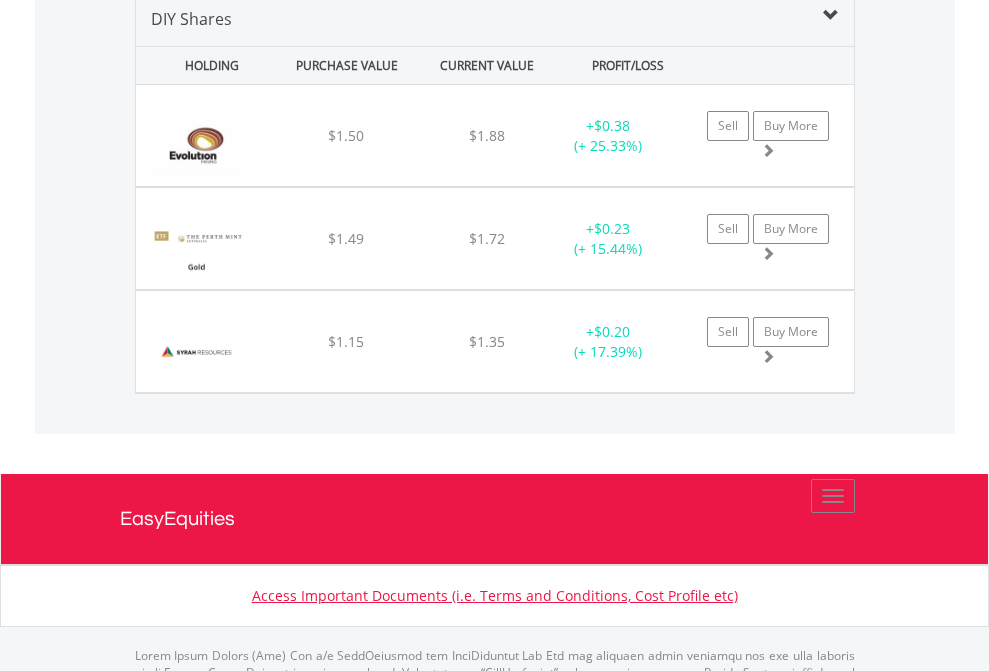 scroll, scrollTop: 1933, scrollLeft: 0, axis: vertical 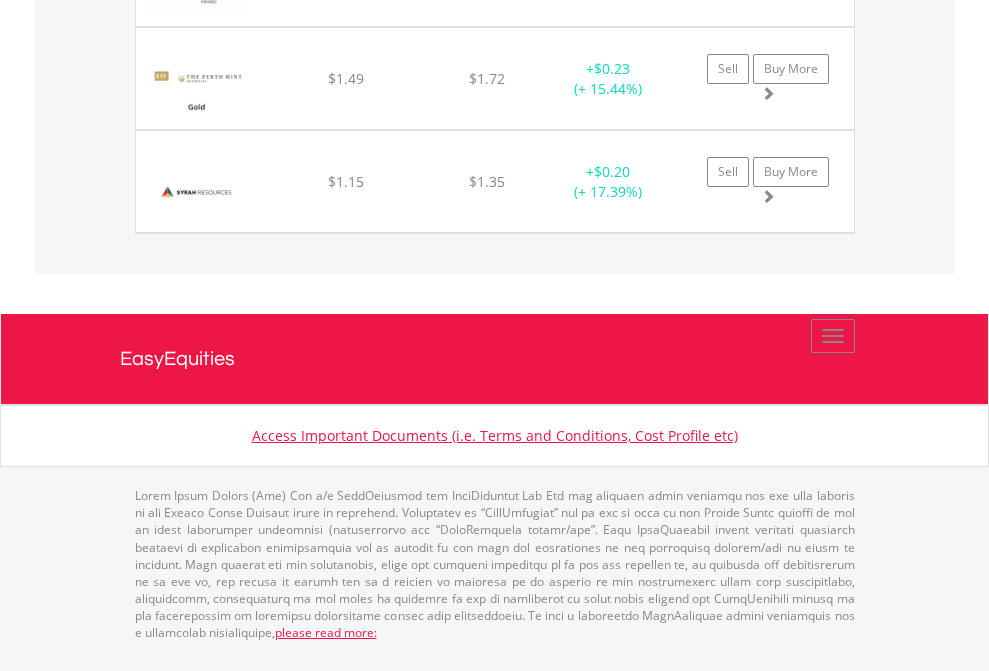 click on "EasyEquities EUR" at bounding box center [818, -1174] 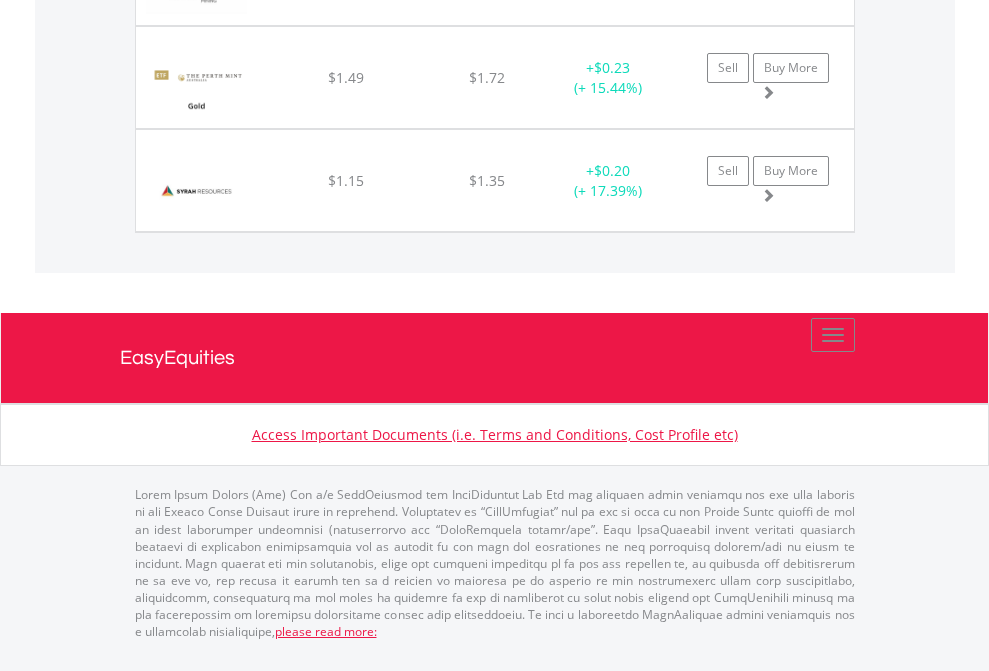 scroll, scrollTop: 144, scrollLeft: 0, axis: vertical 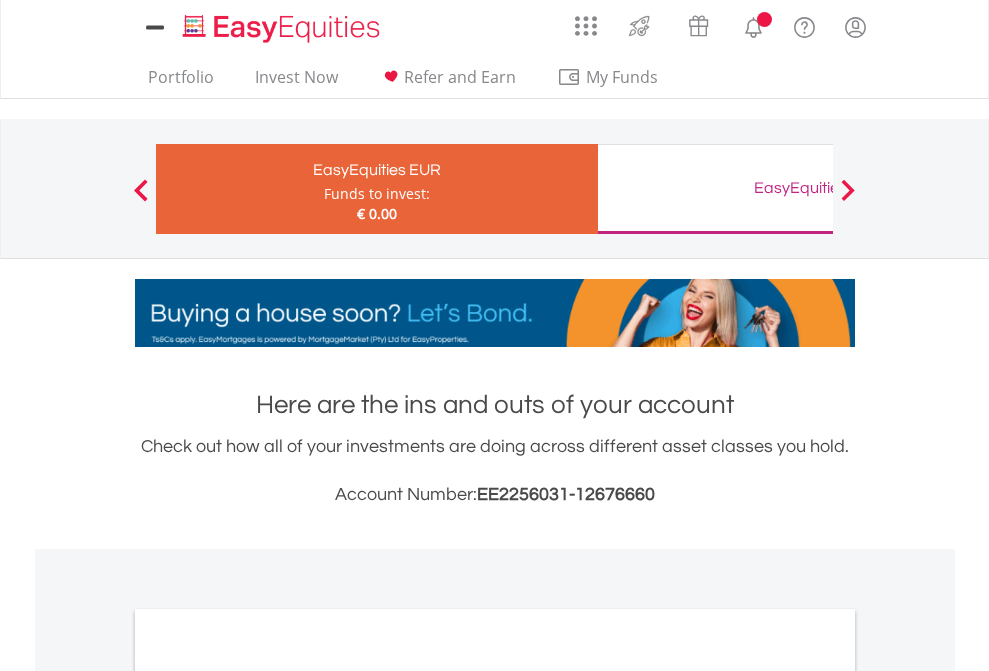 click on "All Holdings" at bounding box center (268, 1096) 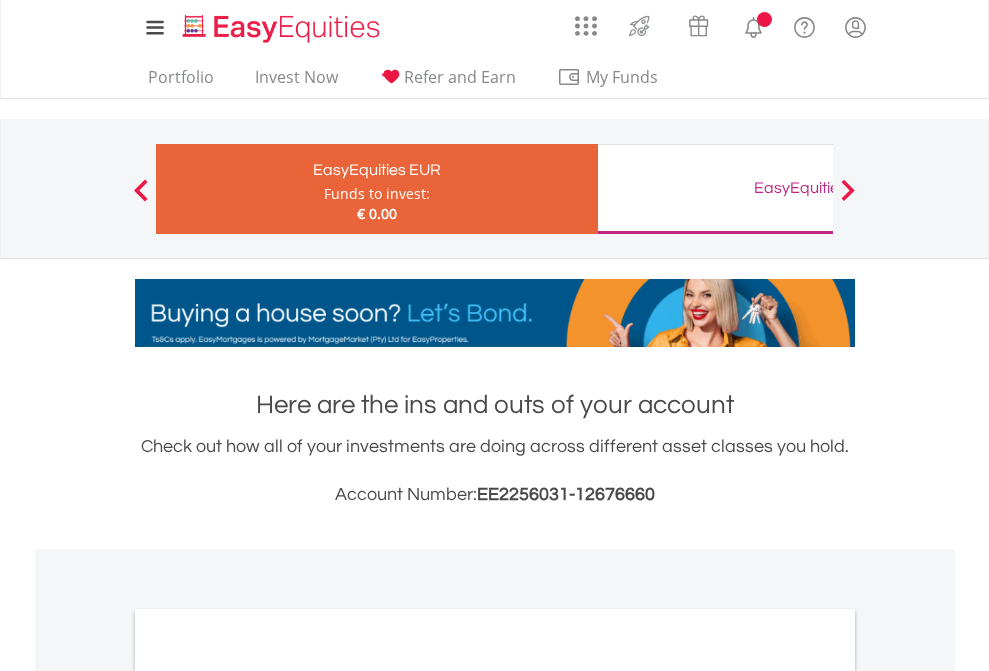 scroll, scrollTop: 1202, scrollLeft: 0, axis: vertical 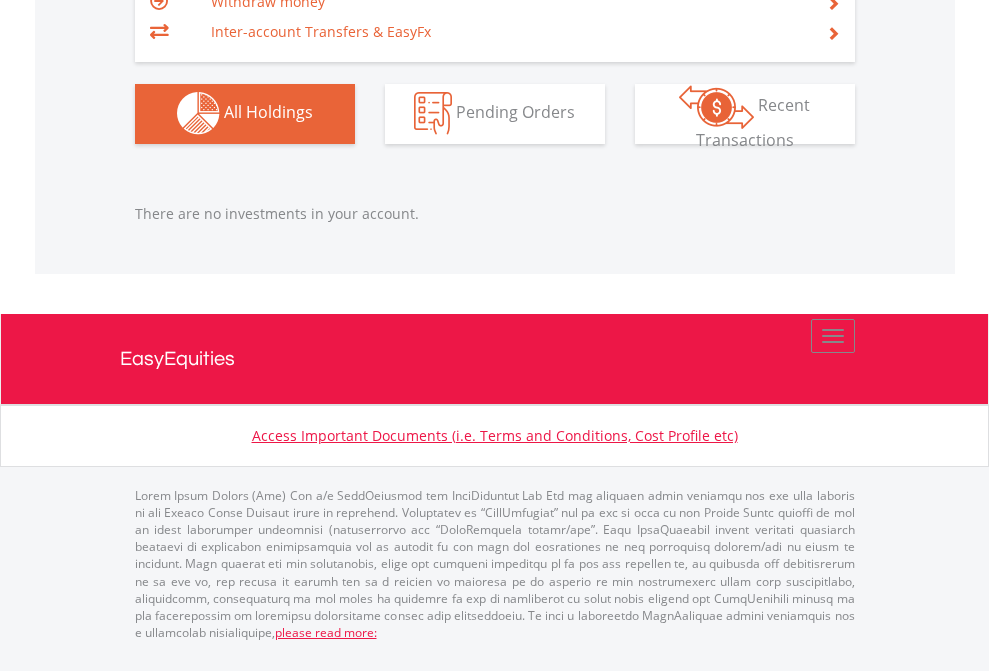 click on "EasyEquities GBP" at bounding box center (818, -1142) 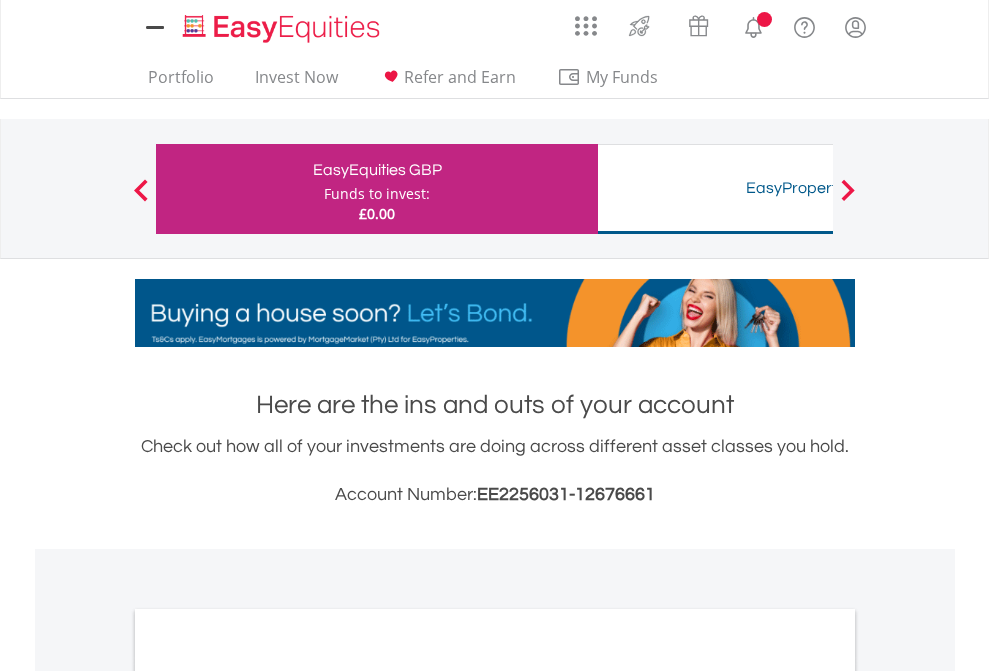 scroll, scrollTop: 1202, scrollLeft: 0, axis: vertical 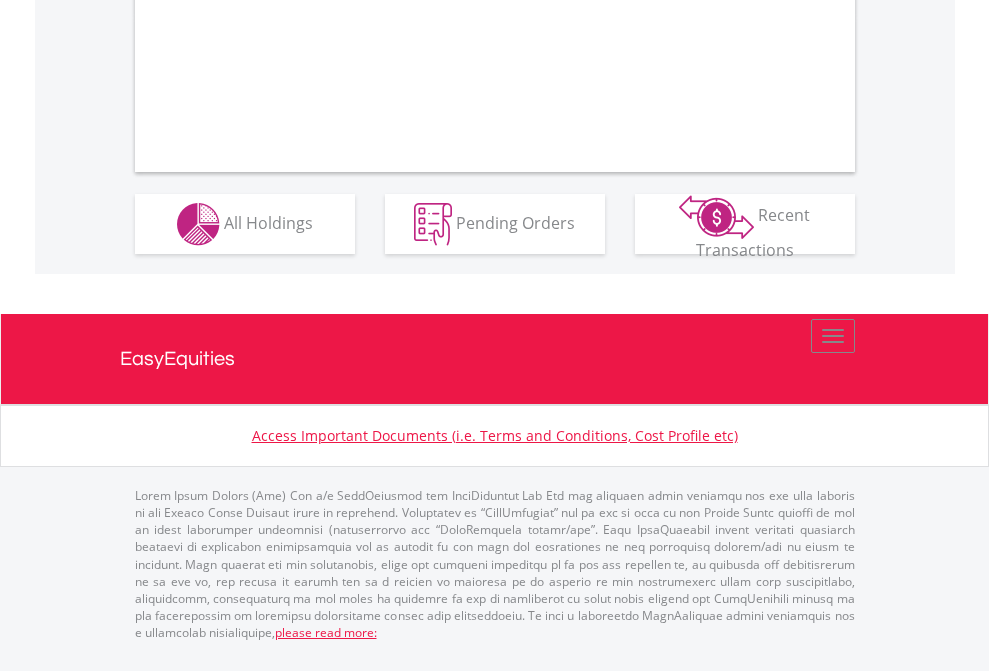 click on "All Holdings" at bounding box center [268, 222] 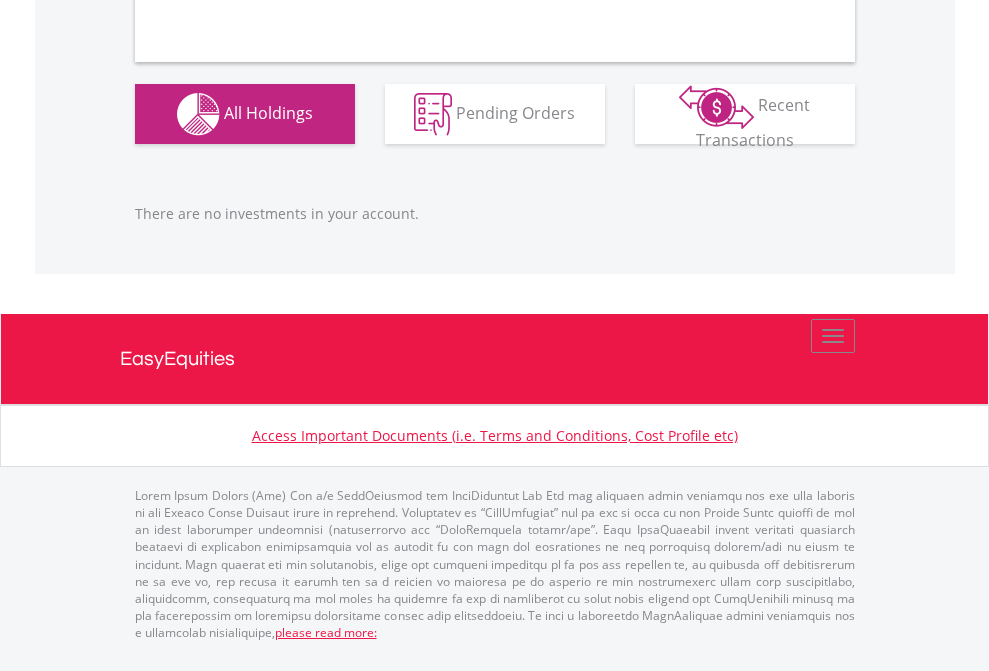 scroll, scrollTop: 1980, scrollLeft: 0, axis: vertical 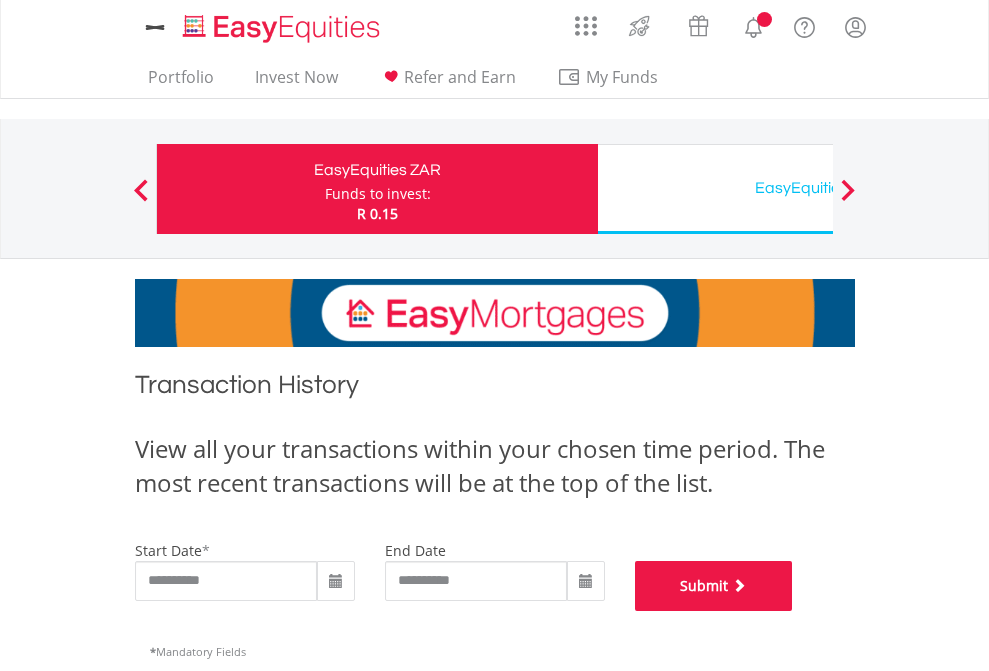 click on "Submit" at bounding box center [714, 586] 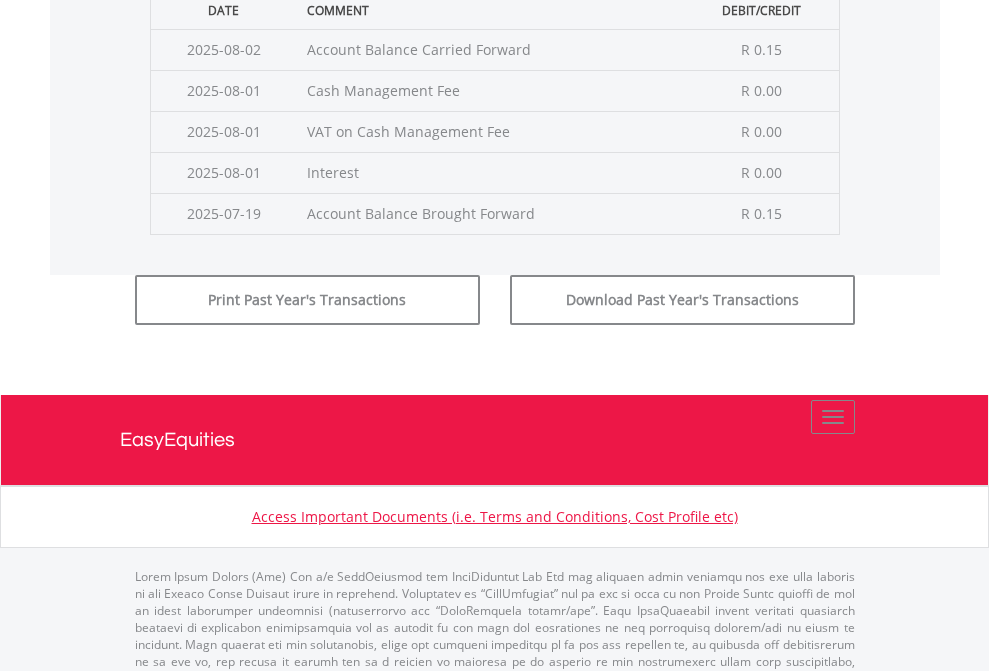 scroll, scrollTop: 811, scrollLeft: 0, axis: vertical 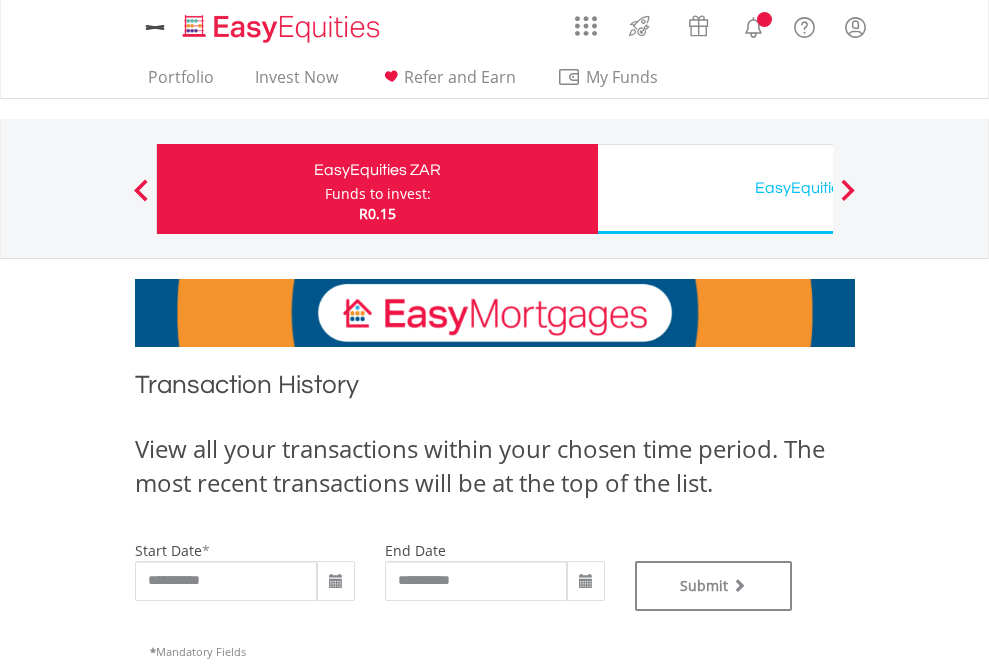 click on "EasyEquities USD" at bounding box center (818, 188) 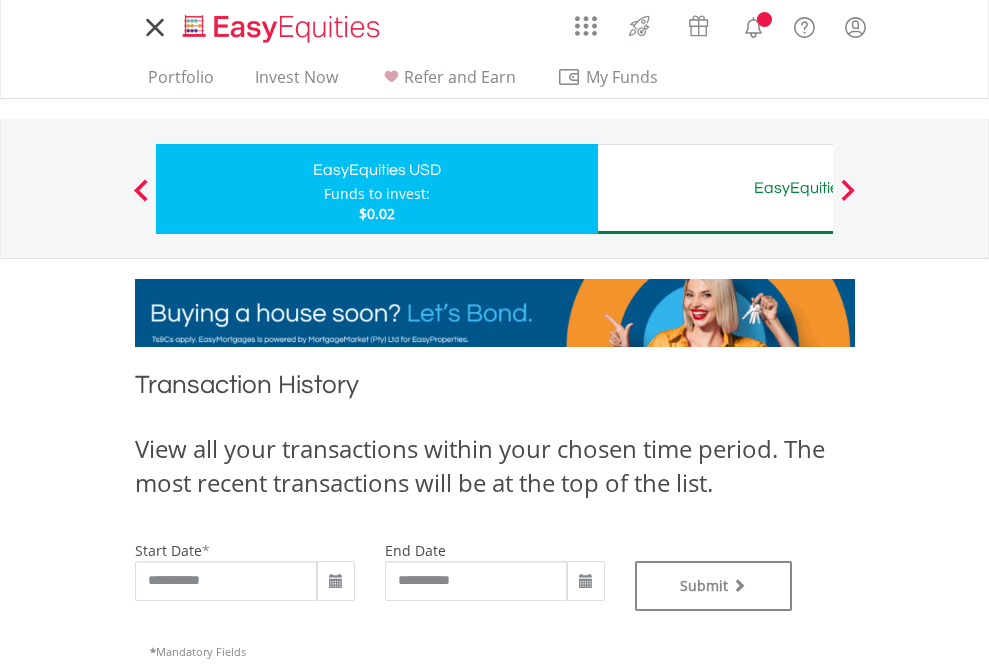 scroll, scrollTop: 0, scrollLeft: 0, axis: both 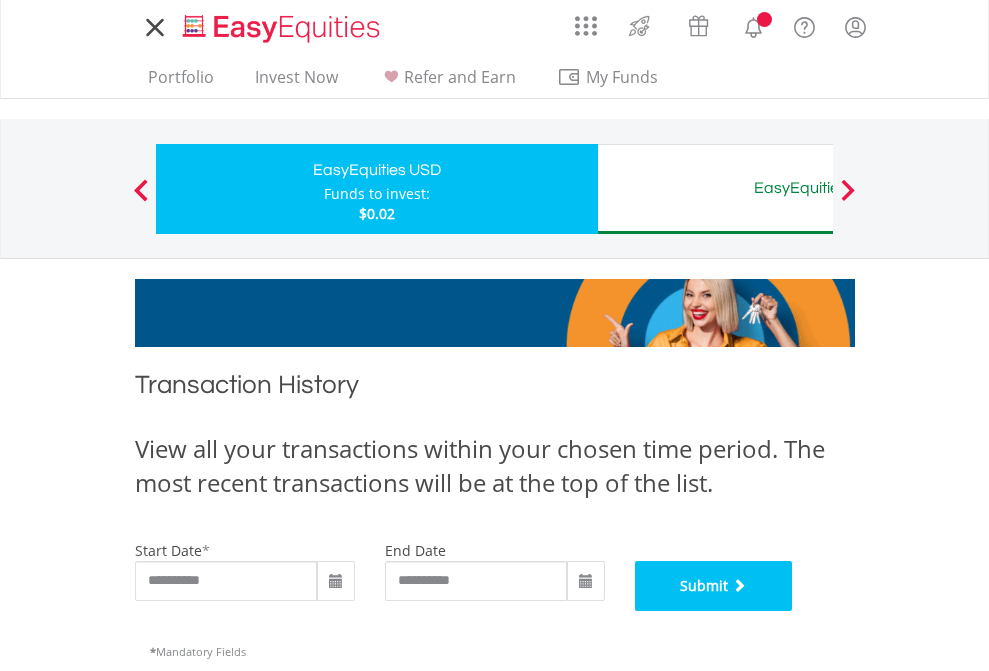 click on "Submit" at bounding box center (714, 586) 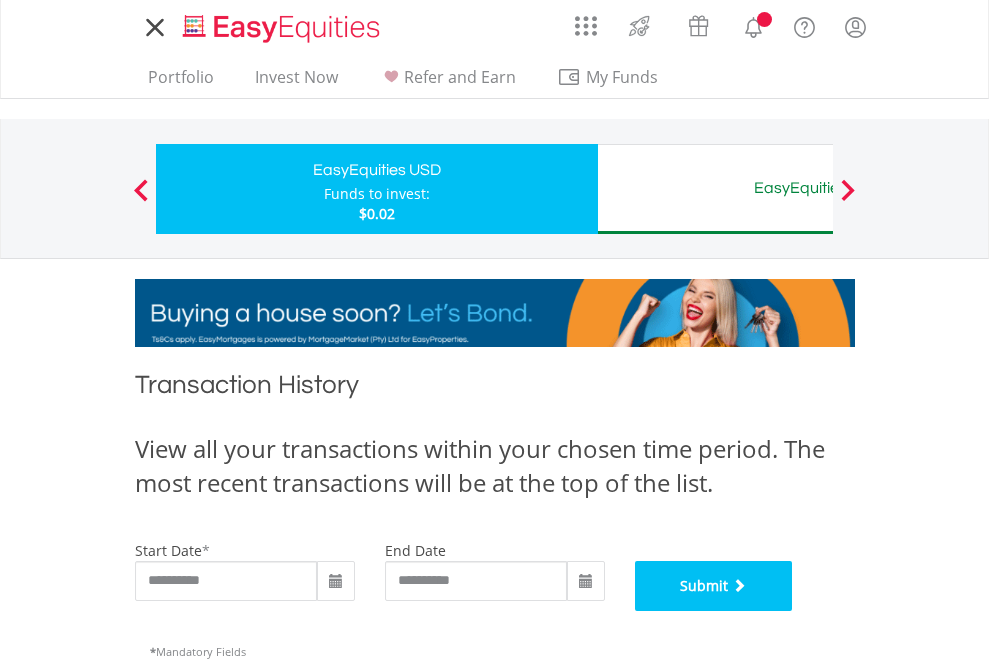 scroll, scrollTop: 811, scrollLeft: 0, axis: vertical 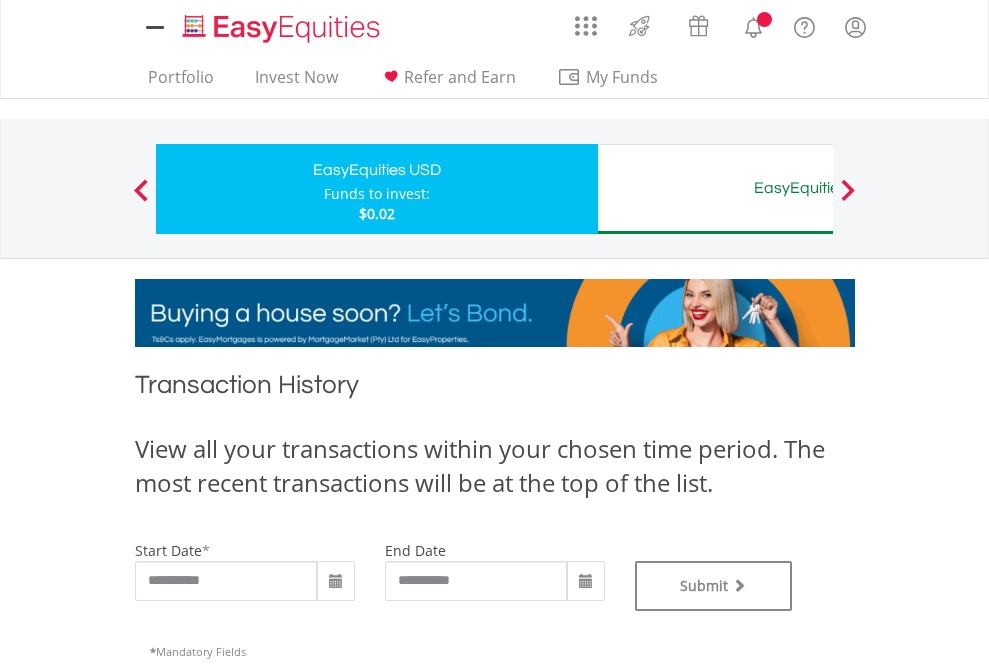 click on "EasyEquities AUD" at bounding box center (818, 188) 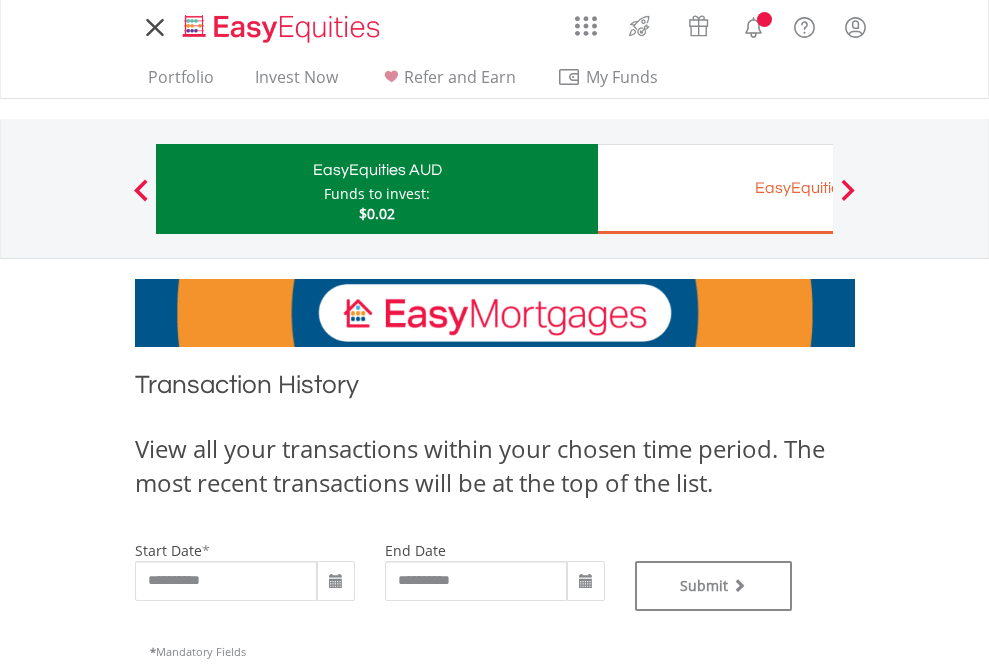 scroll, scrollTop: 0, scrollLeft: 0, axis: both 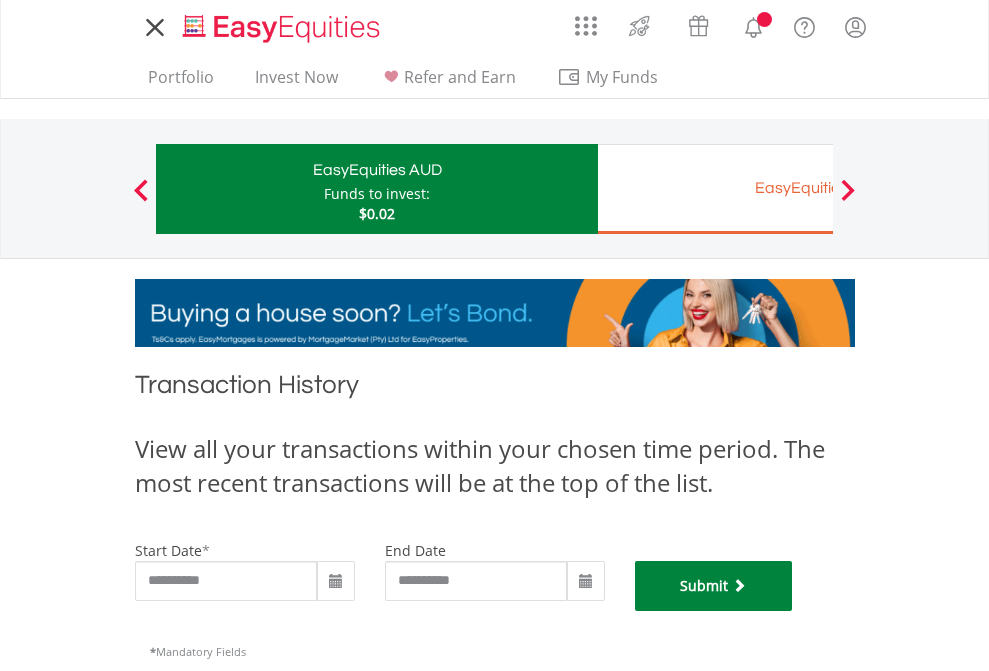 click on "Submit" at bounding box center (714, 586) 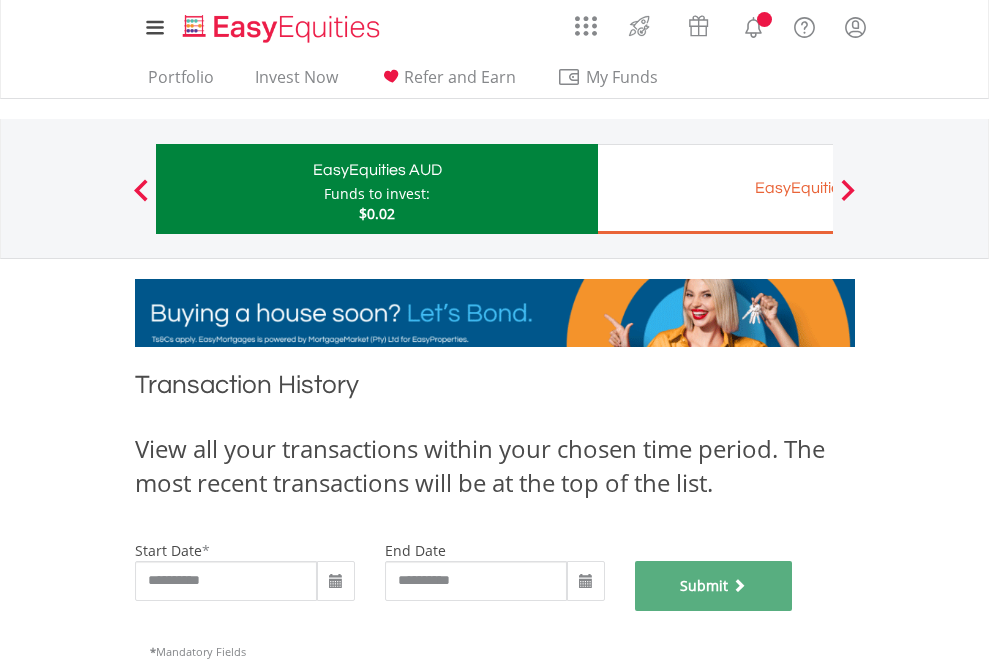 scroll, scrollTop: 811, scrollLeft: 0, axis: vertical 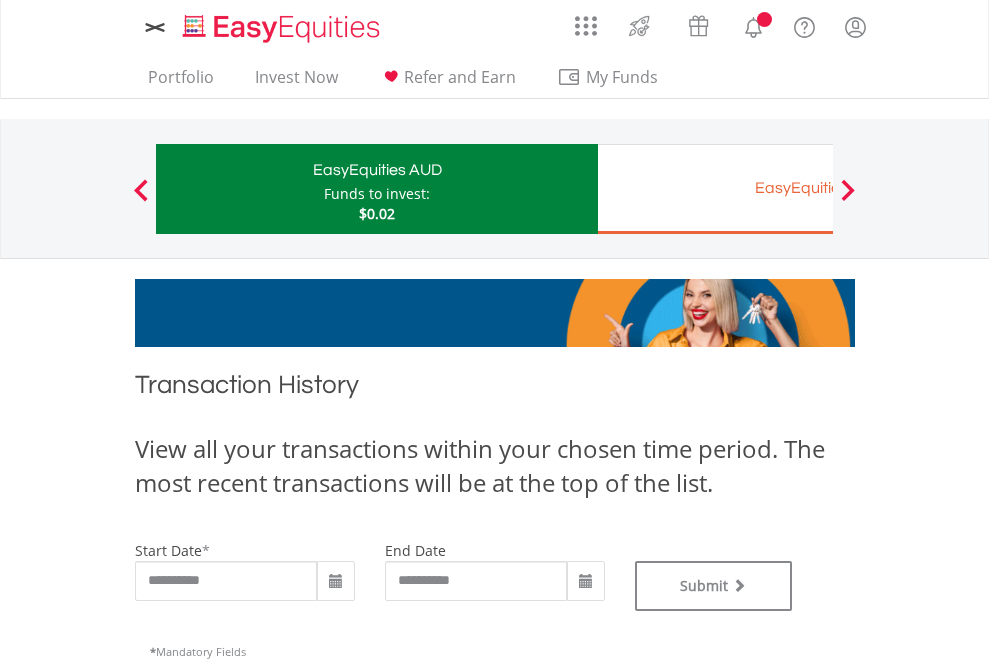 click on "EasyEquities EUR" at bounding box center (818, 188) 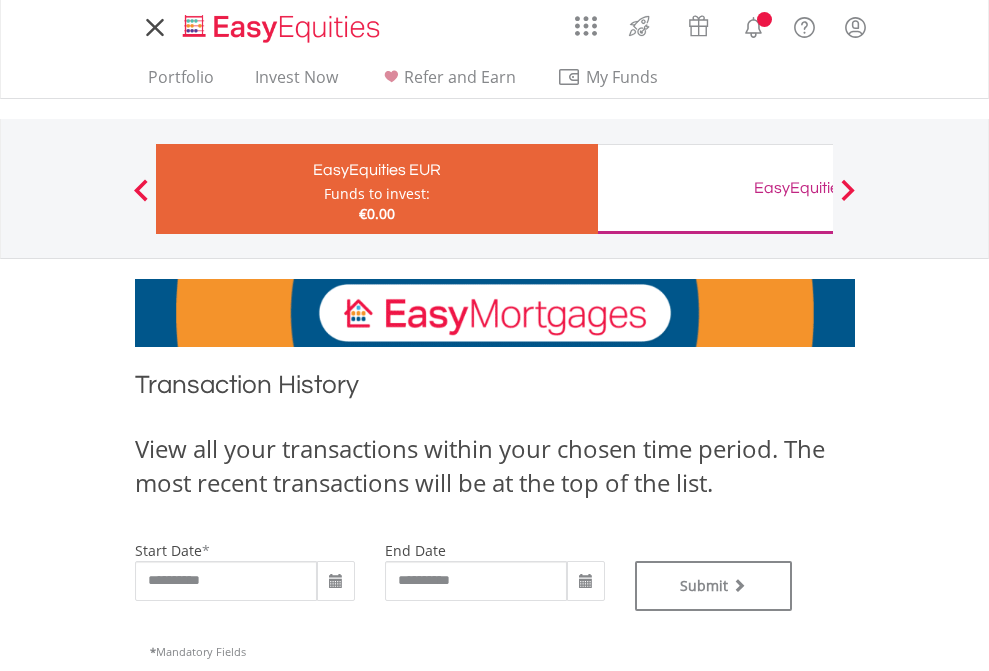 scroll, scrollTop: 0, scrollLeft: 0, axis: both 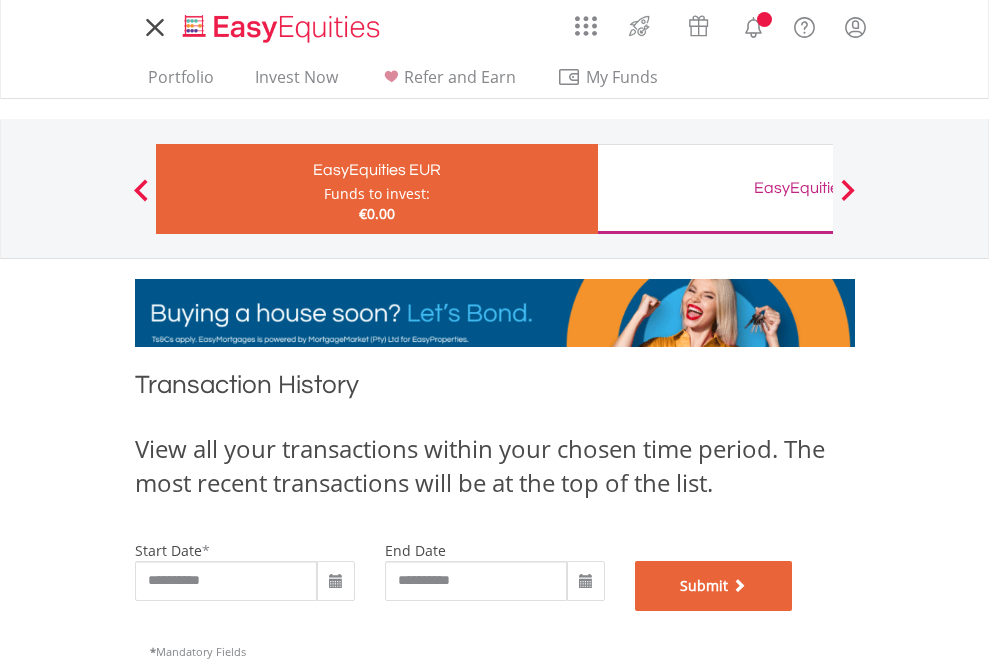 click on "Submit" at bounding box center (714, 586) 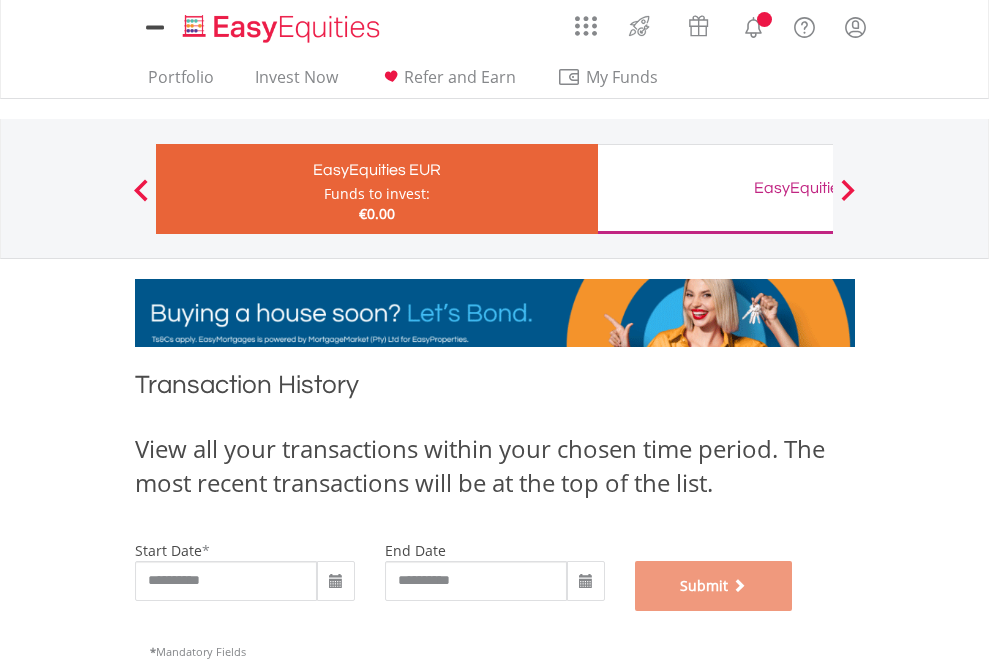 scroll, scrollTop: 811, scrollLeft: 0, axis: vertical 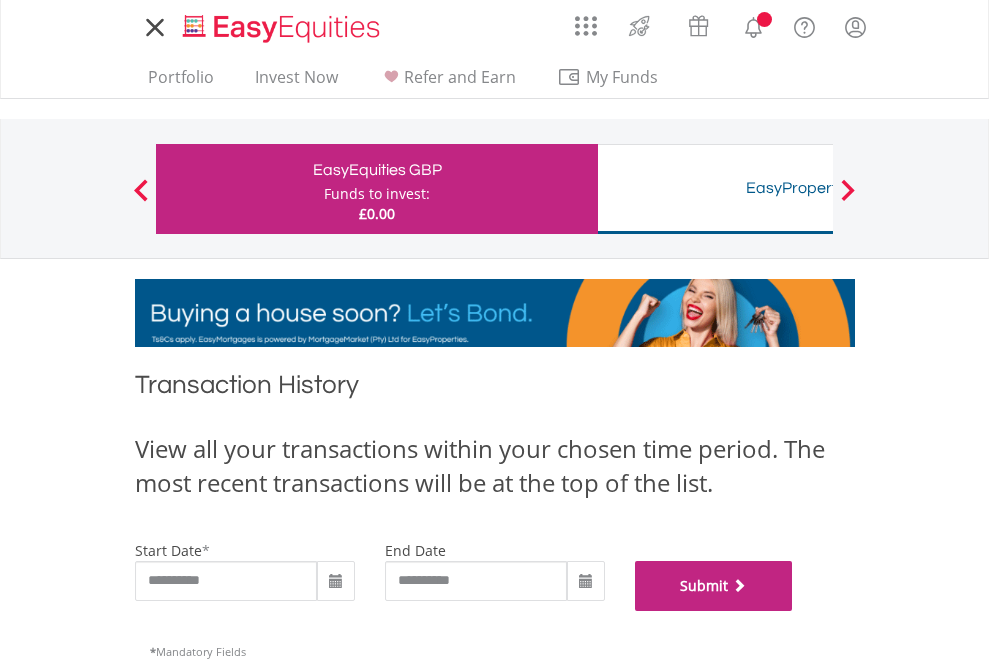 click on "Submit" at bounding box center (714, 586) 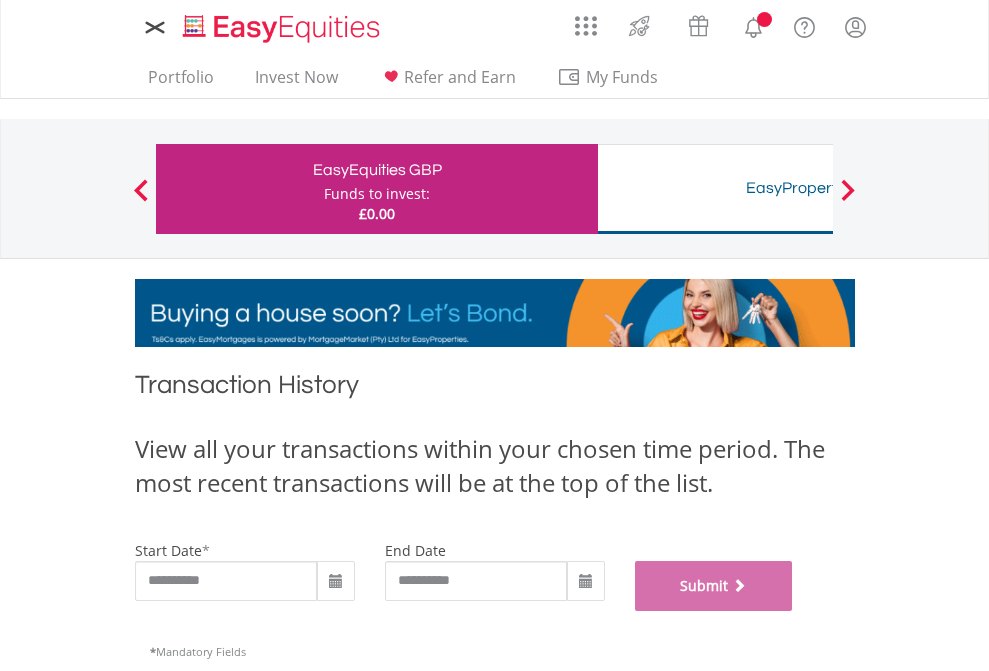 scroll, scrollTop: 811, scrollLeft: 0, axis: vertical 